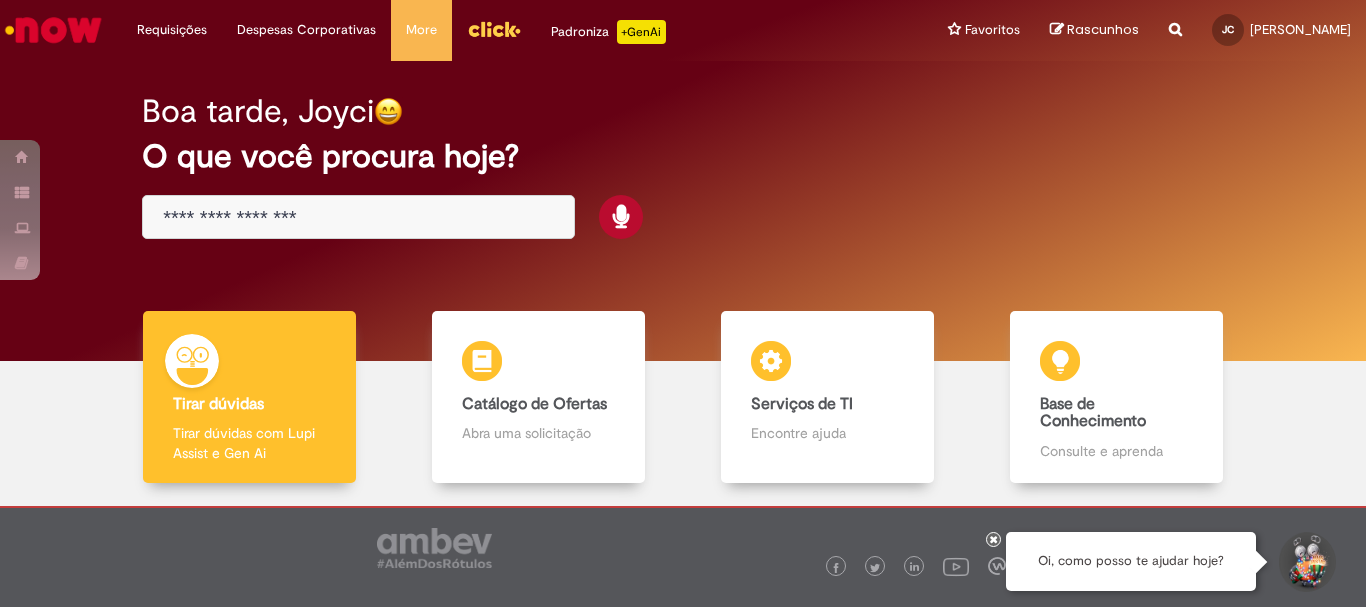 scroll, scrollTop: 0, scrollLeft: 0, axis: both 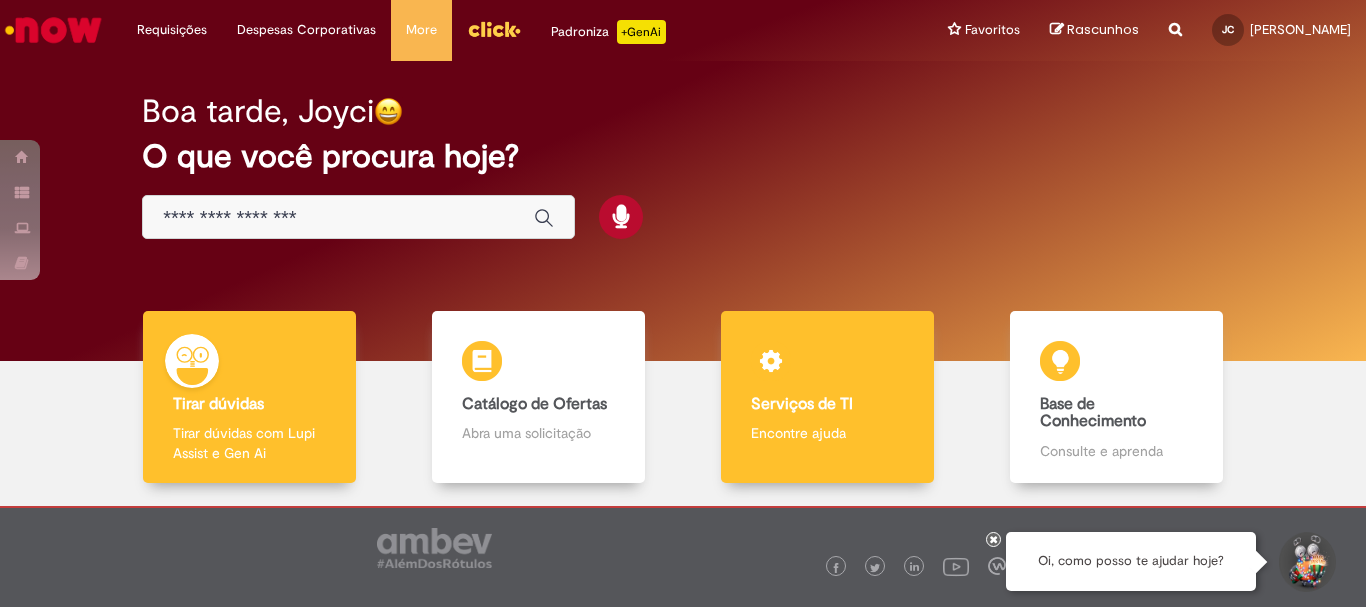 drag, startPoint x: 934, startPoint y: 328, endPoint x: 879, endPoint y: 412, distance: 100.40418 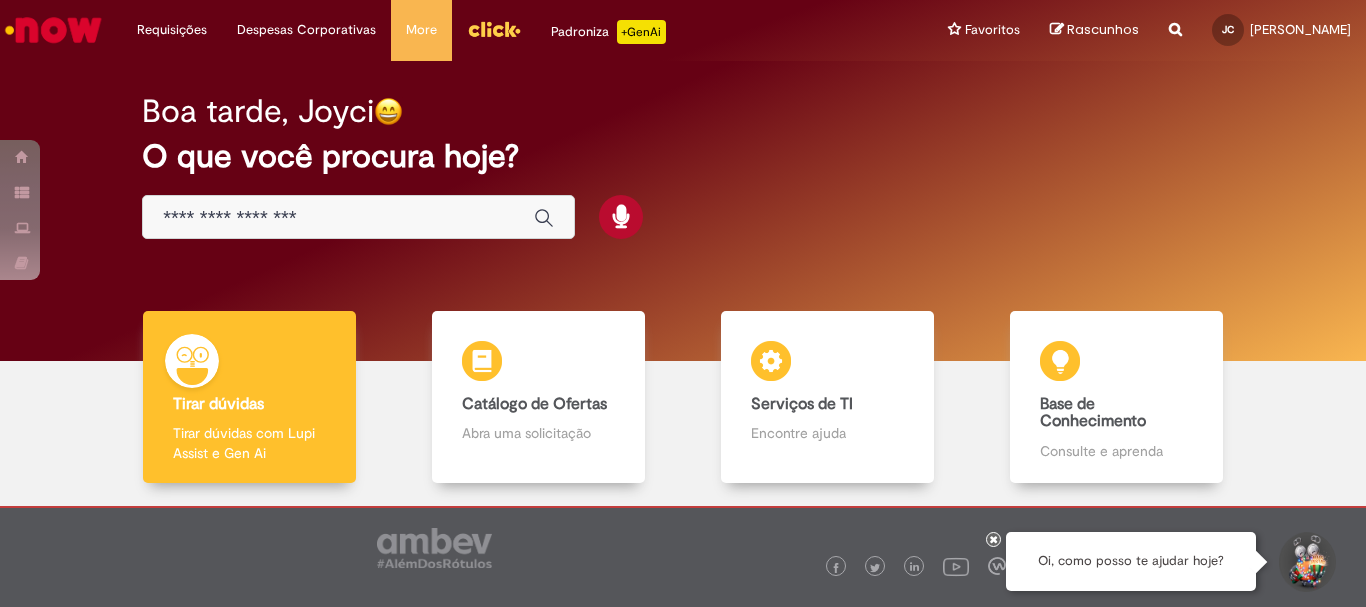 drag, startPoint x: 879, startPoint y: 412, endPoint x: 676, endPoint y: 340, distance: 215.39035 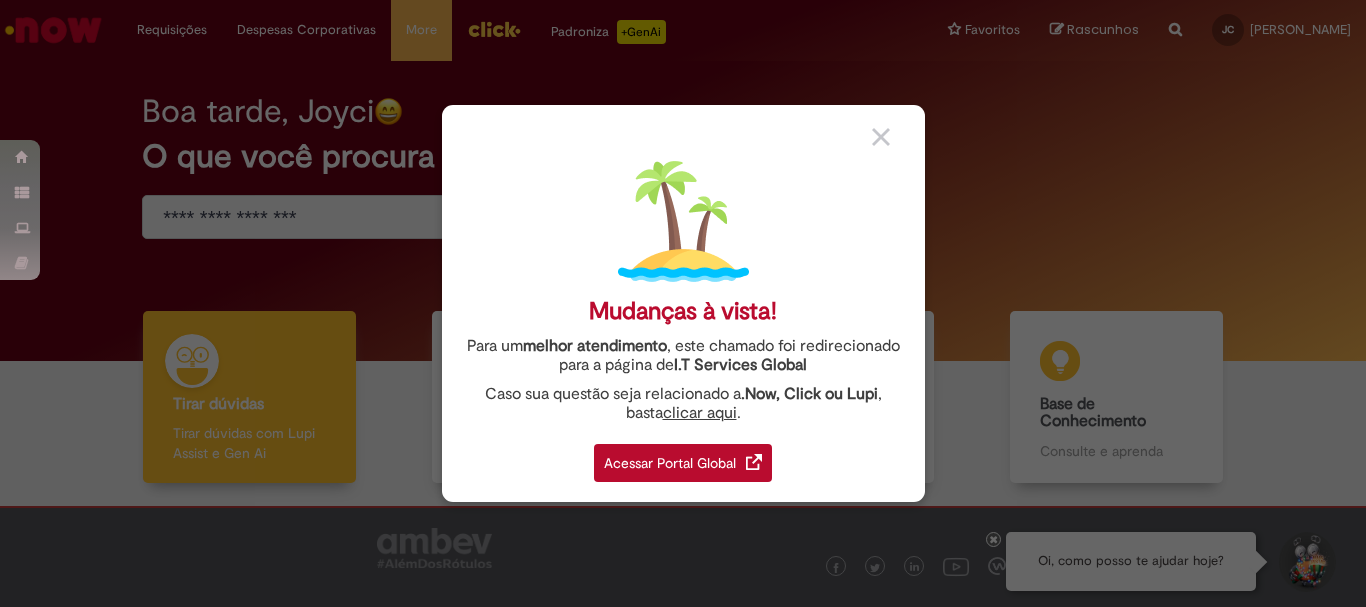 click at bounding box center (881, 137) 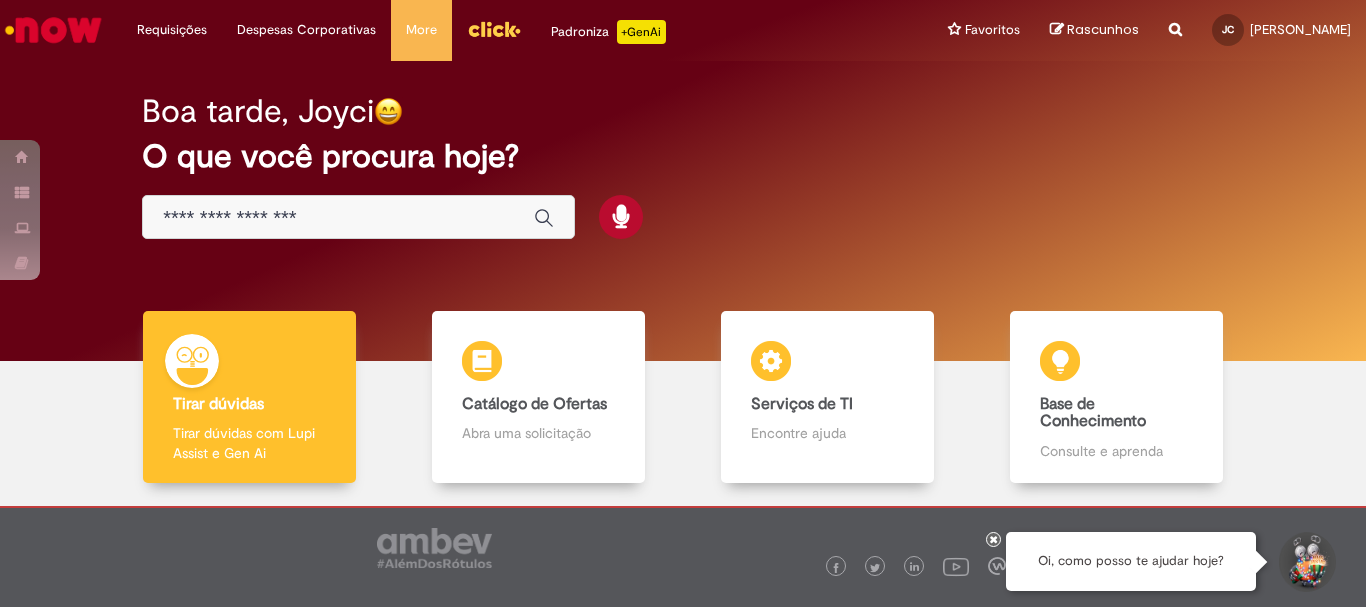 scroll, scrollTop: 98, scrollLeft: 0, axis: vertical 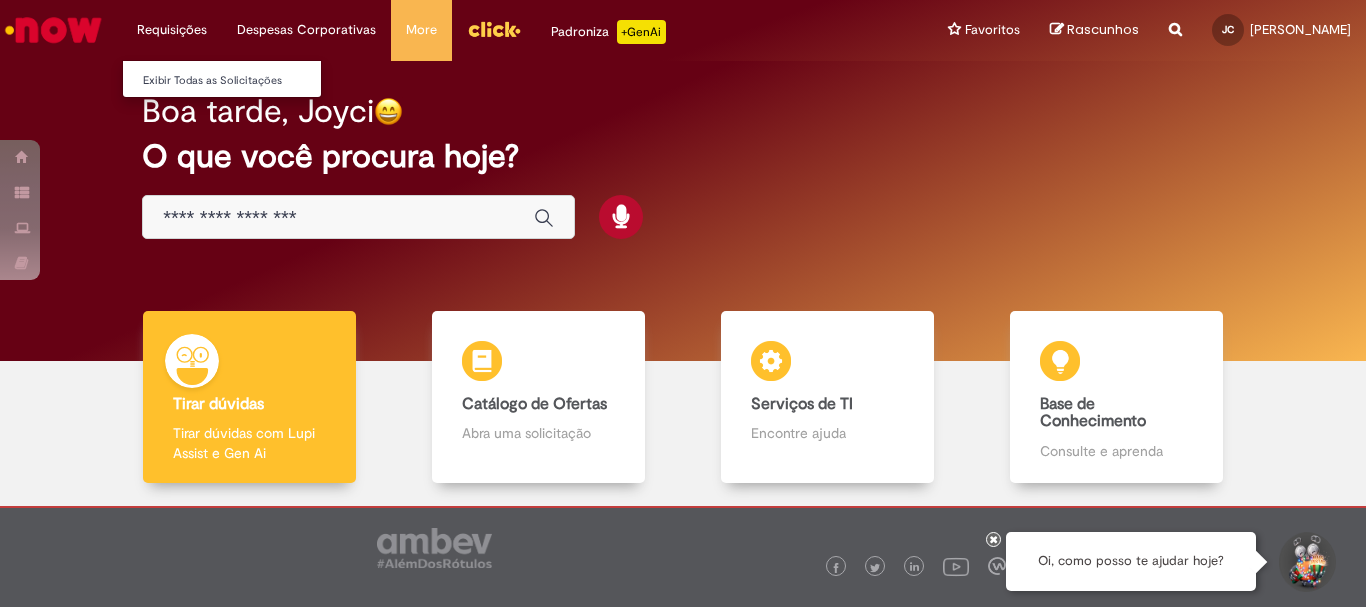 click on "Requisições
Exibir Todas as Solicitações" at bounding box center [172, 30] 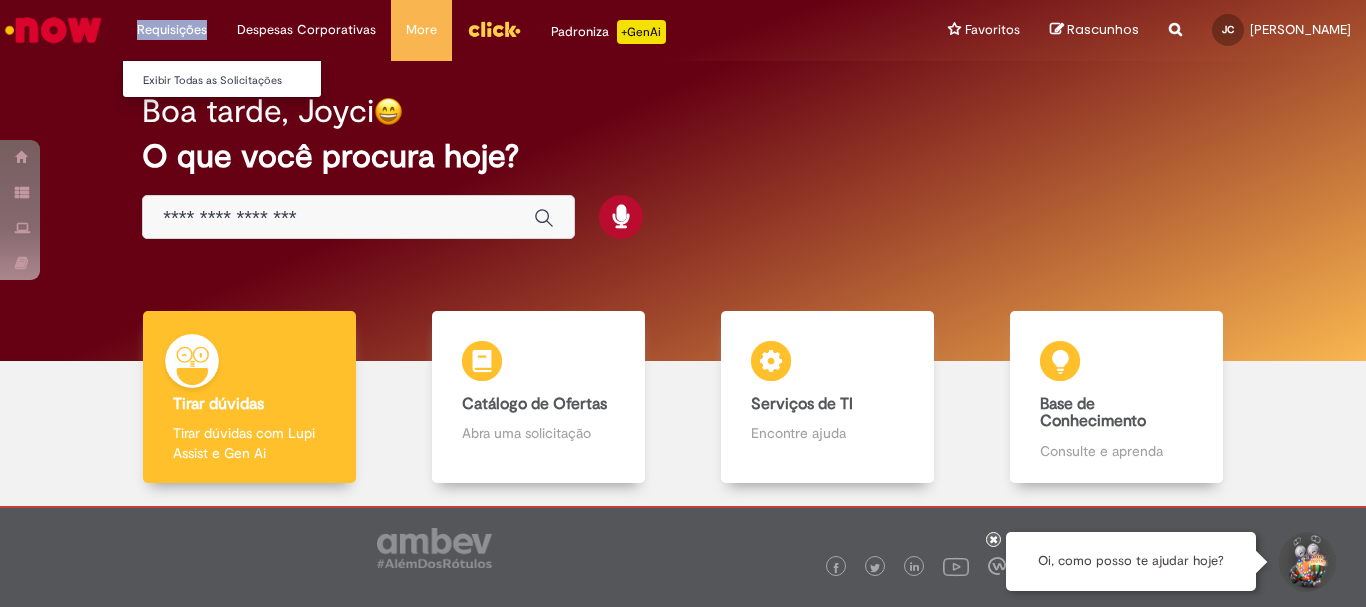 click on "Requisições
Exibir Todas as Solicitações" at bounding box center (172, 30) 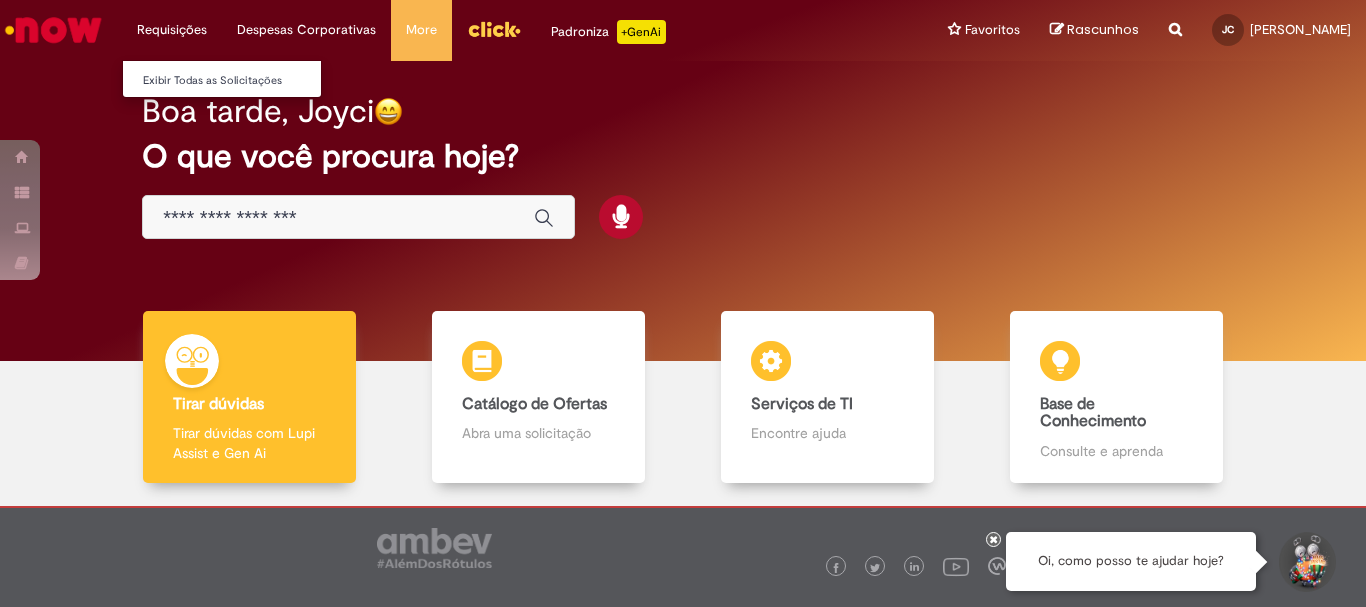 click on "Requisições
Exibir Todas as Solicitações" at bounding box center (172, 30) 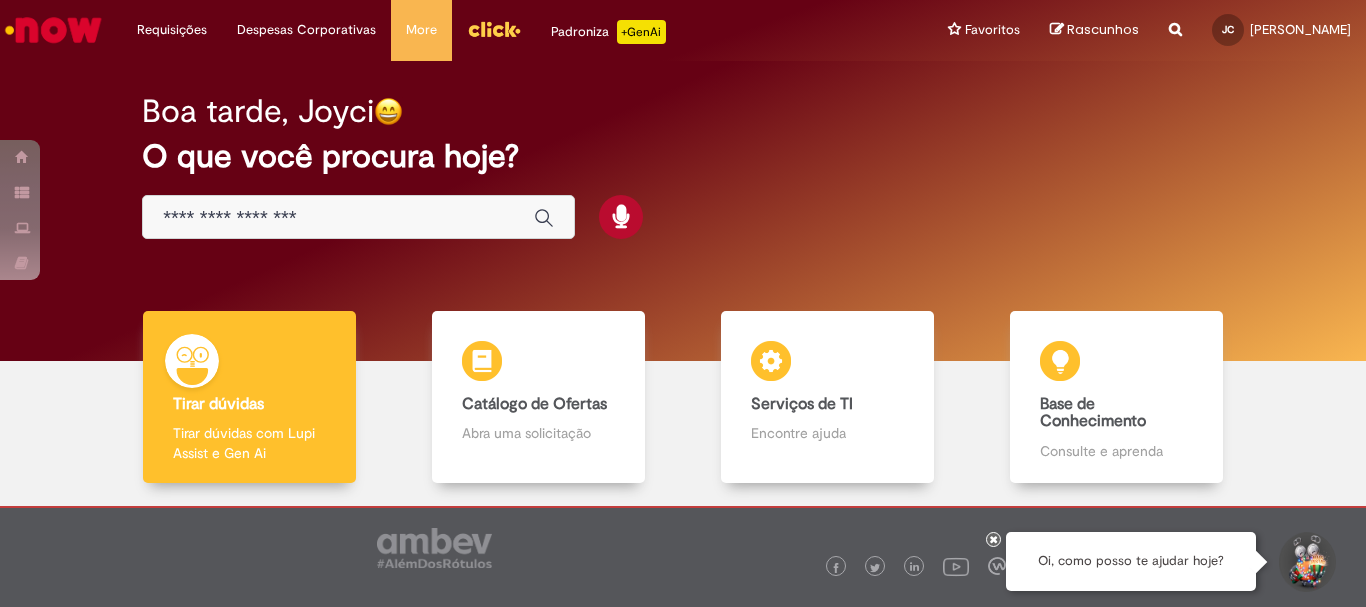click at bounding box center (338, 218) 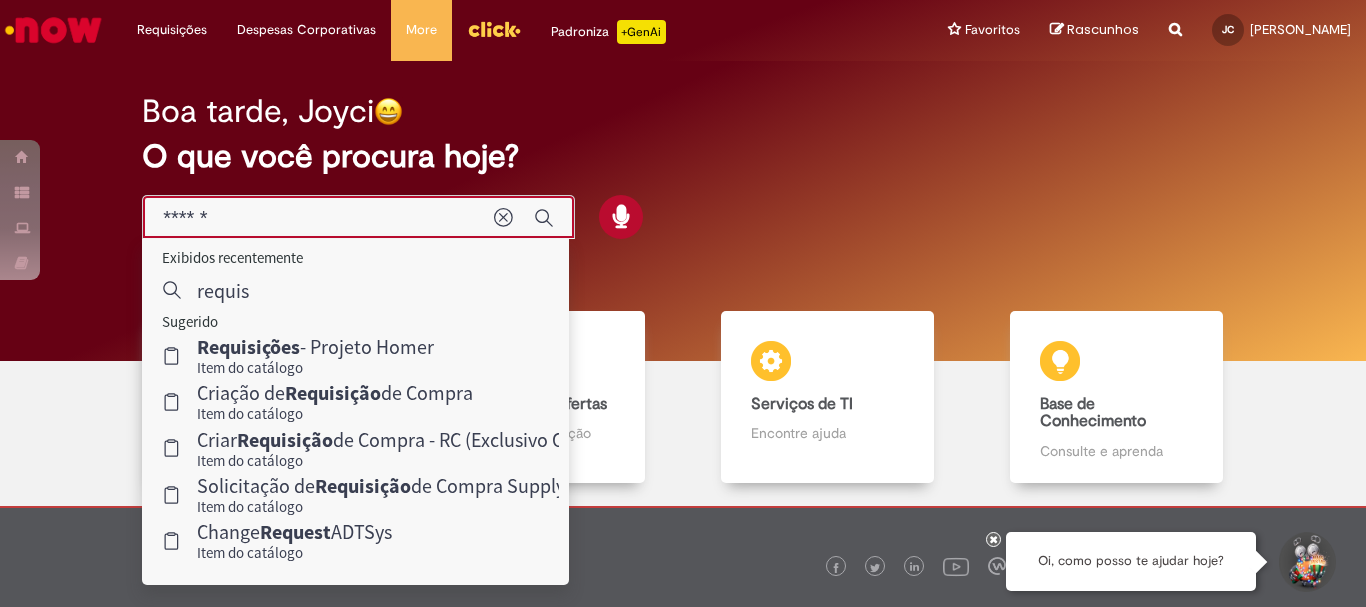 type on "*******" 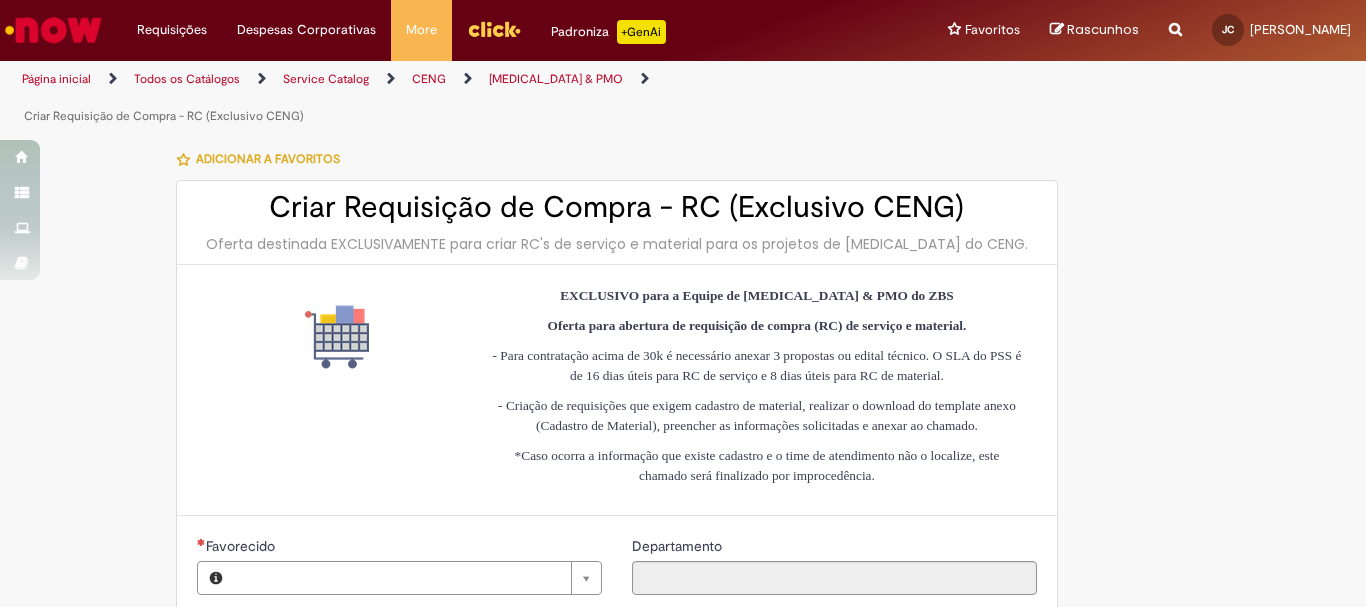 type on "********" 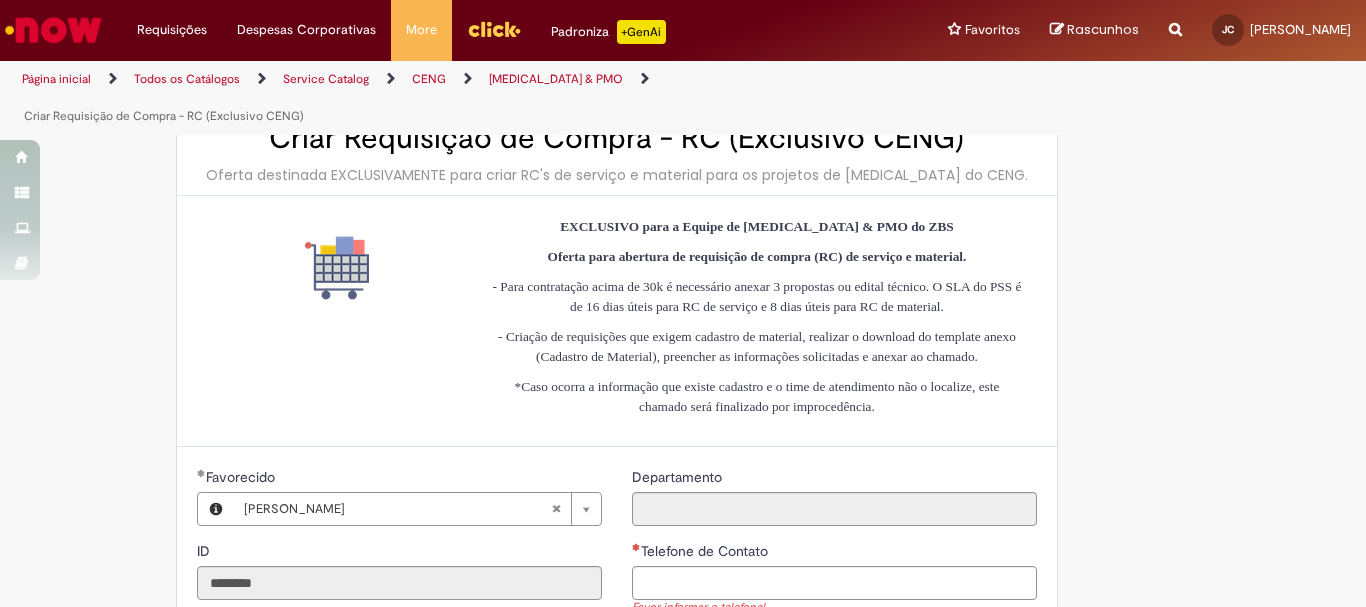 scroll, scrollTop: 0, scrollLeft: 0, axis: both 